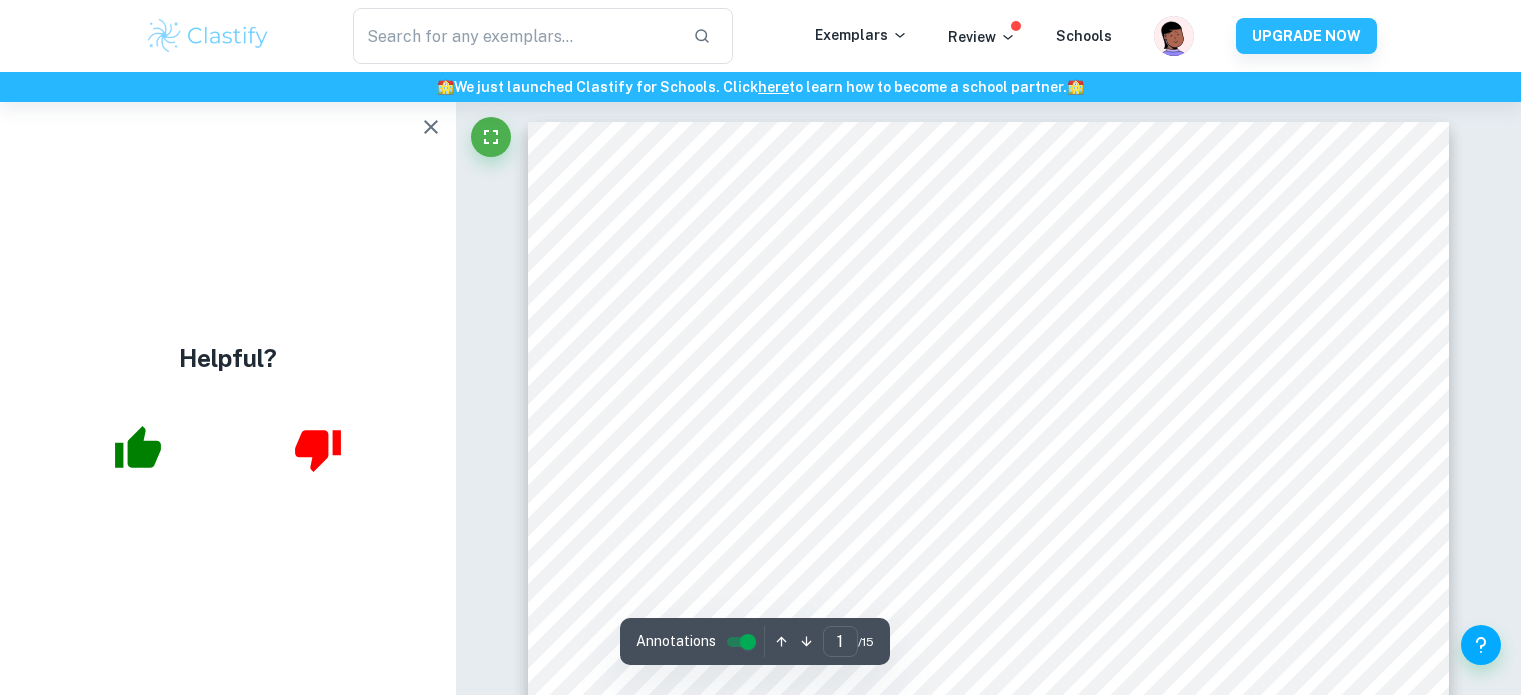 scroll, scrollTop: 0, scrollLeft: 0, axis: both 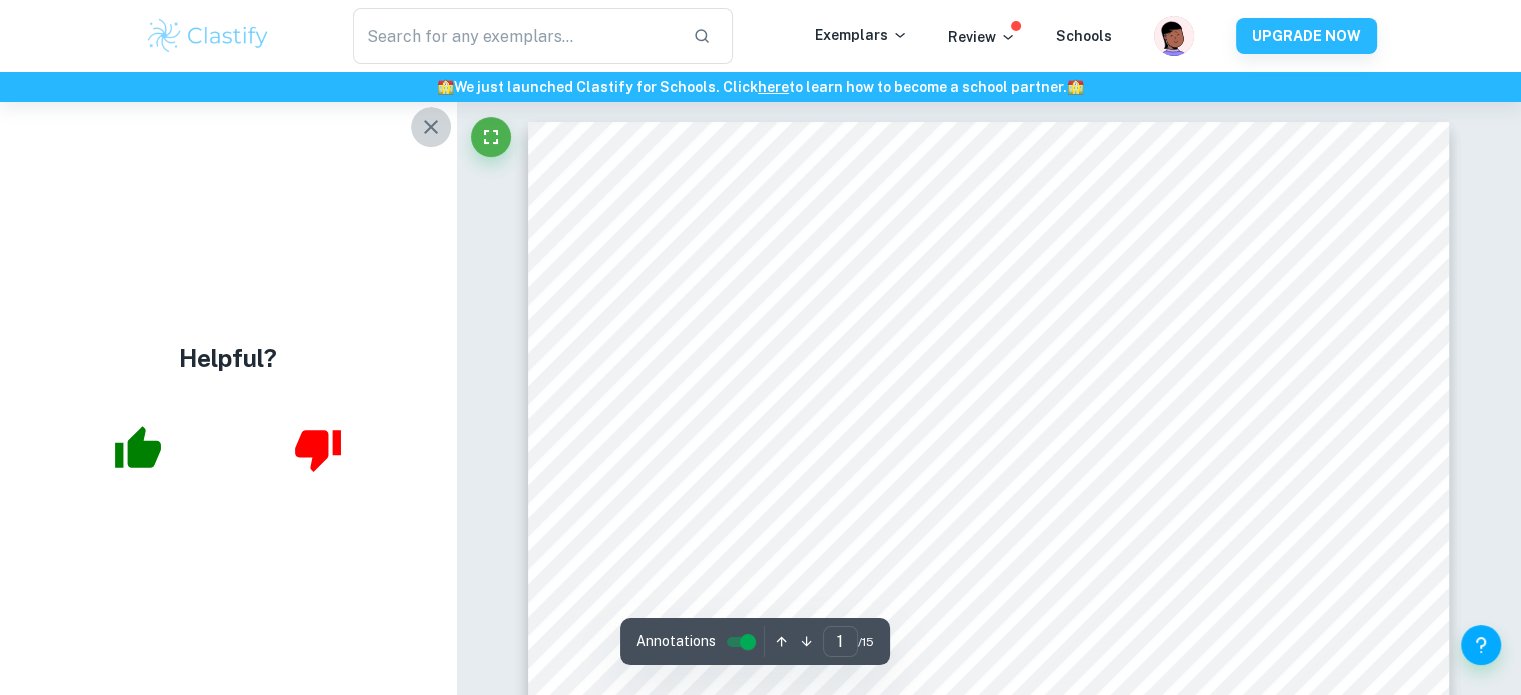 click 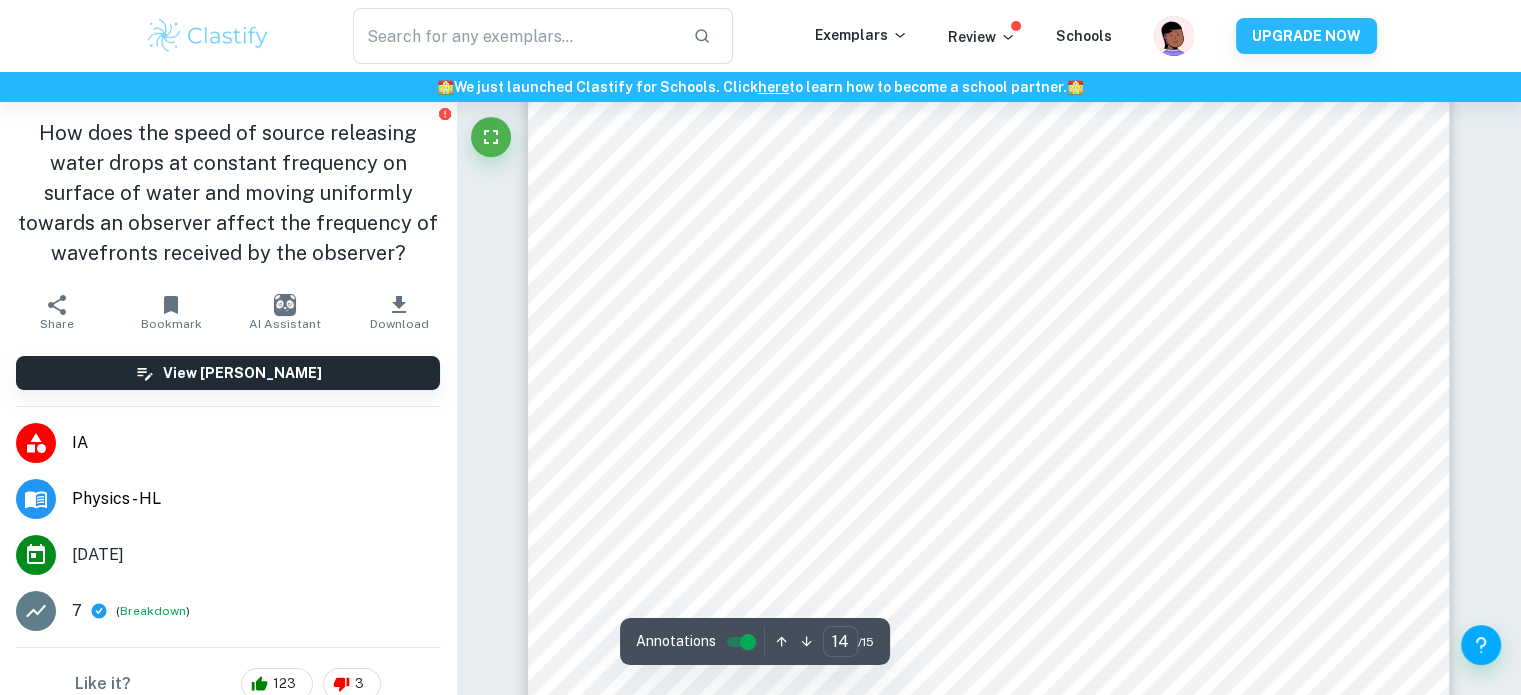 scroll, scrollTop: 17366, scrollLeft: 0, axis: vertical 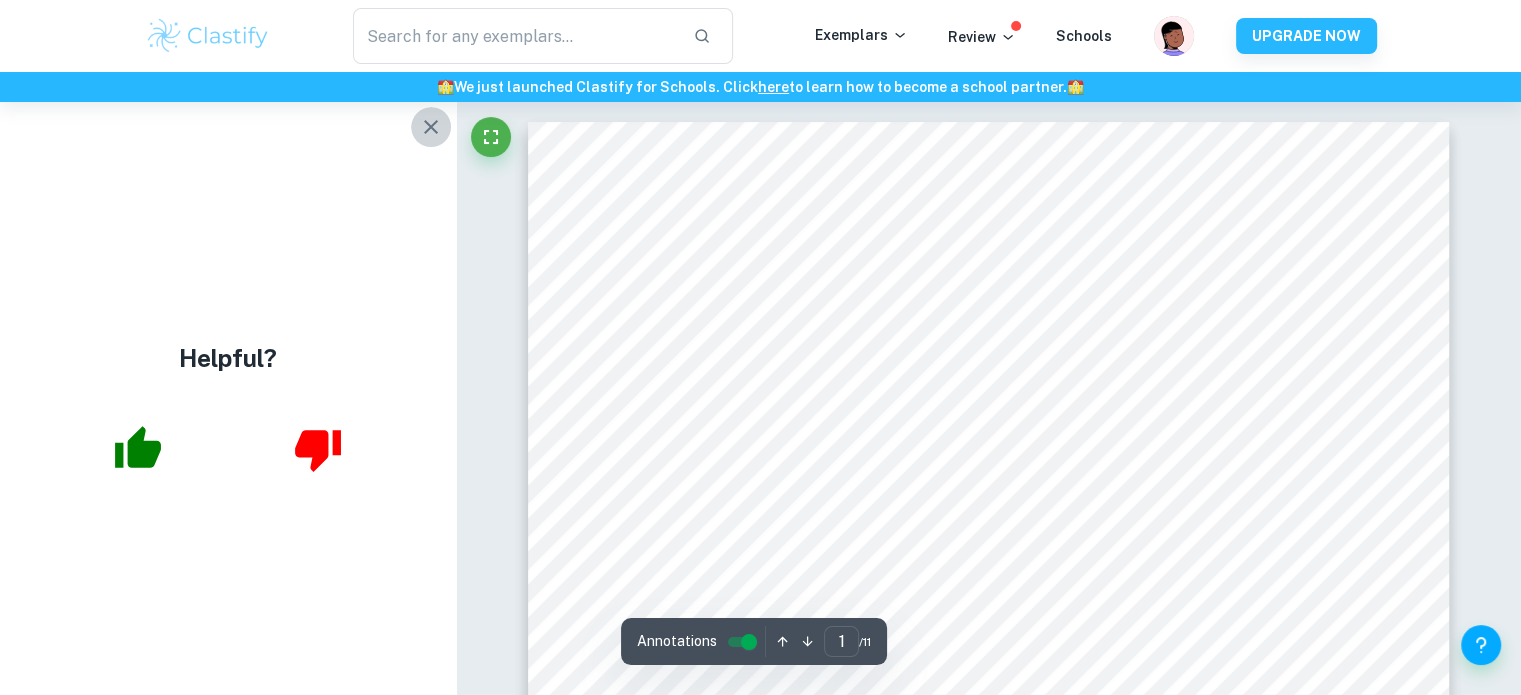 click 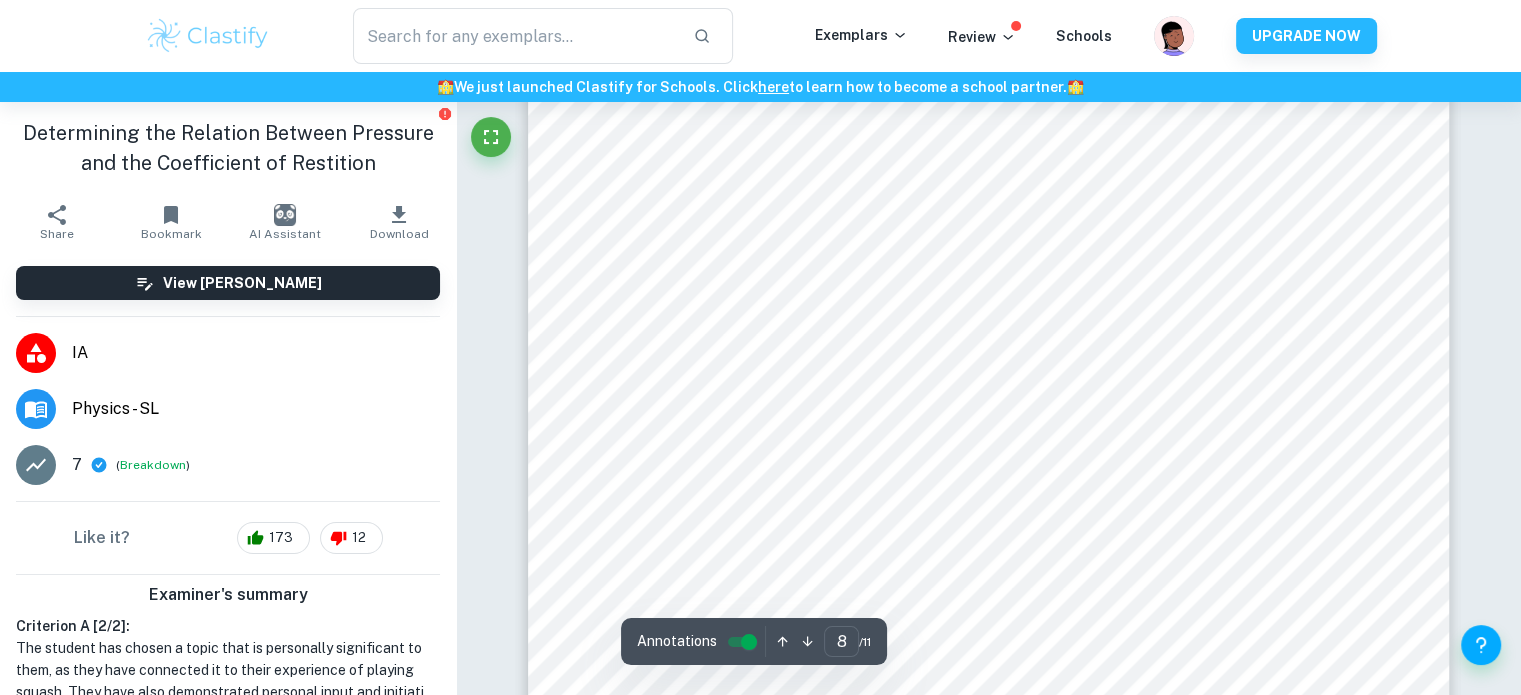 scroll, scrollTop: 10084, scrollLeft: 0, axis: vertical 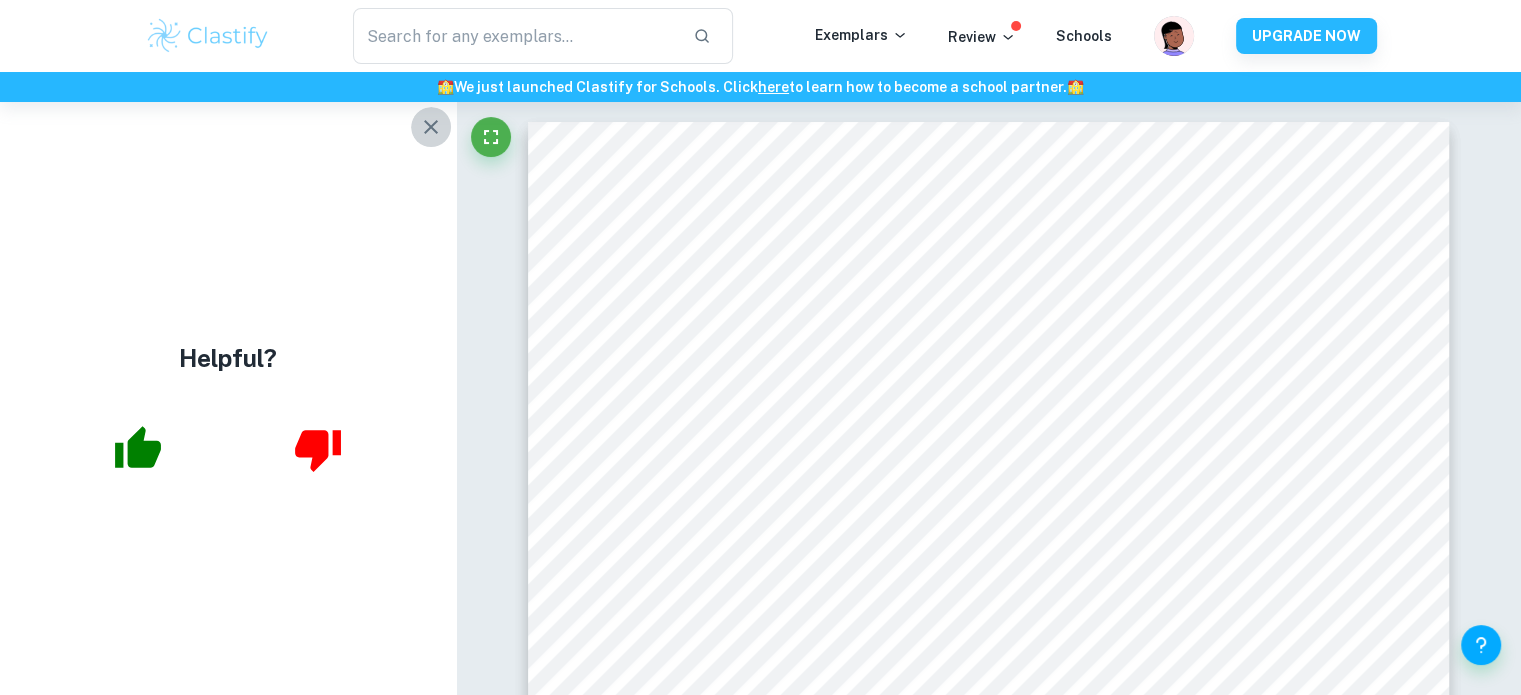 click at bounding box center (431, 127) 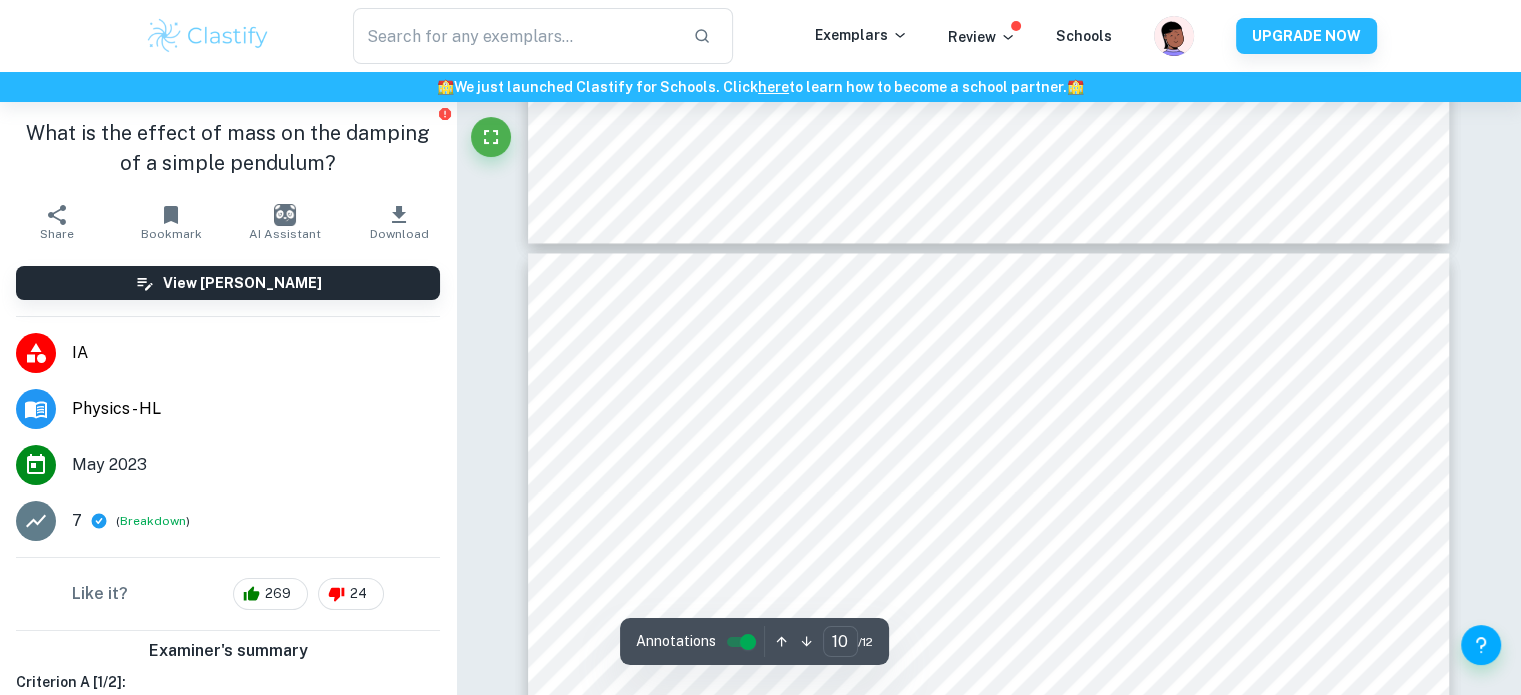 scroll, scrollTop: 10986, scrollLeft: 0, axis: vertical 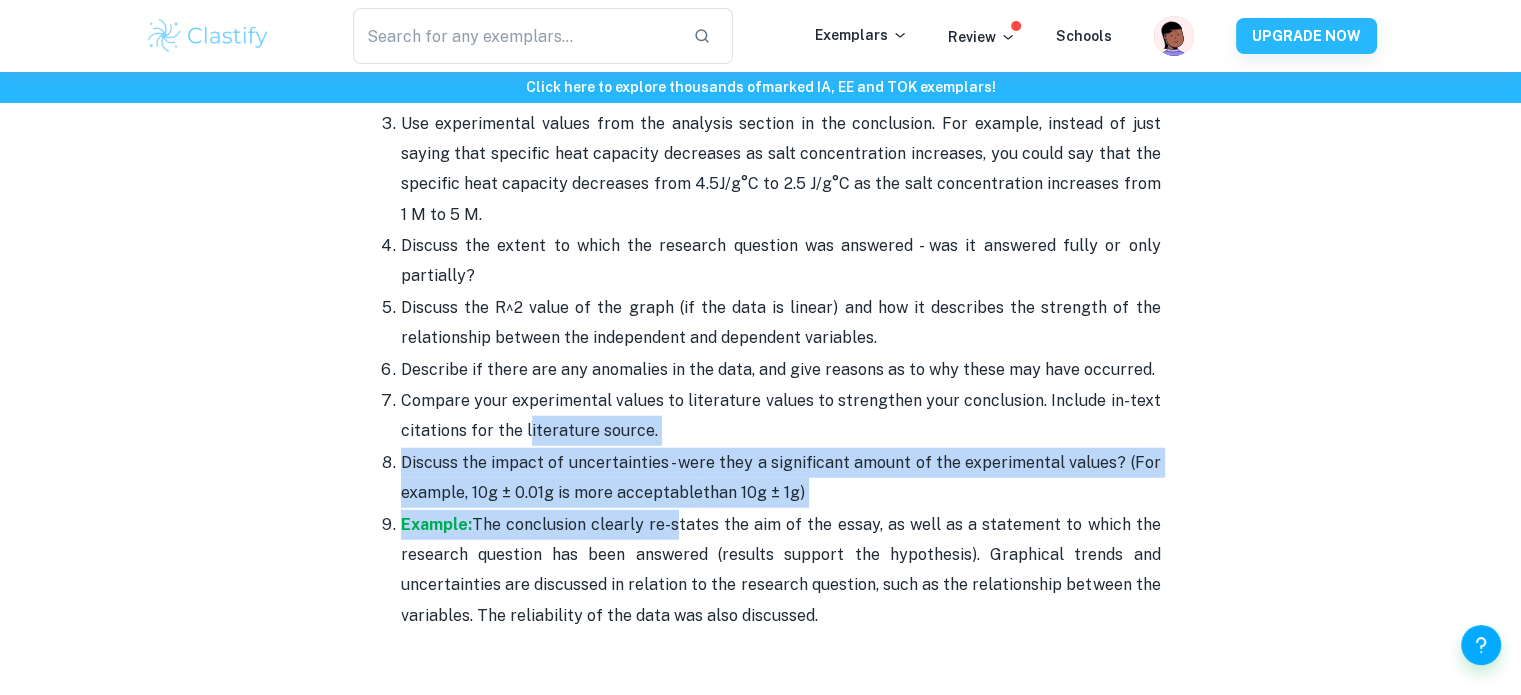 drag, startPoint x: 525, startPoint y: 373, endPoint x: 673, endPoint y: 439, distance: 162.04938 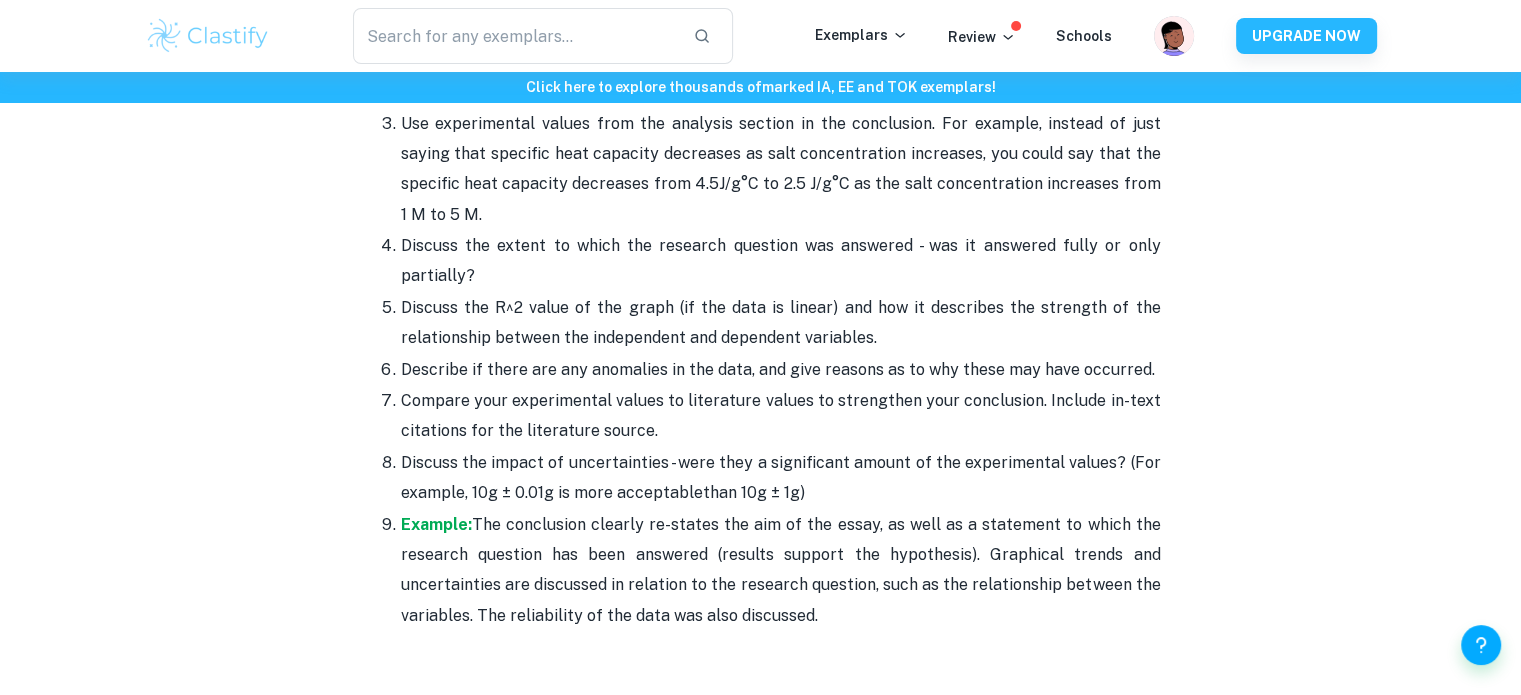 click on "Compare your experimental values to literature values to strengthen your conclusion. Include in-text citations for the literature source." at bounding box center [781, 416] 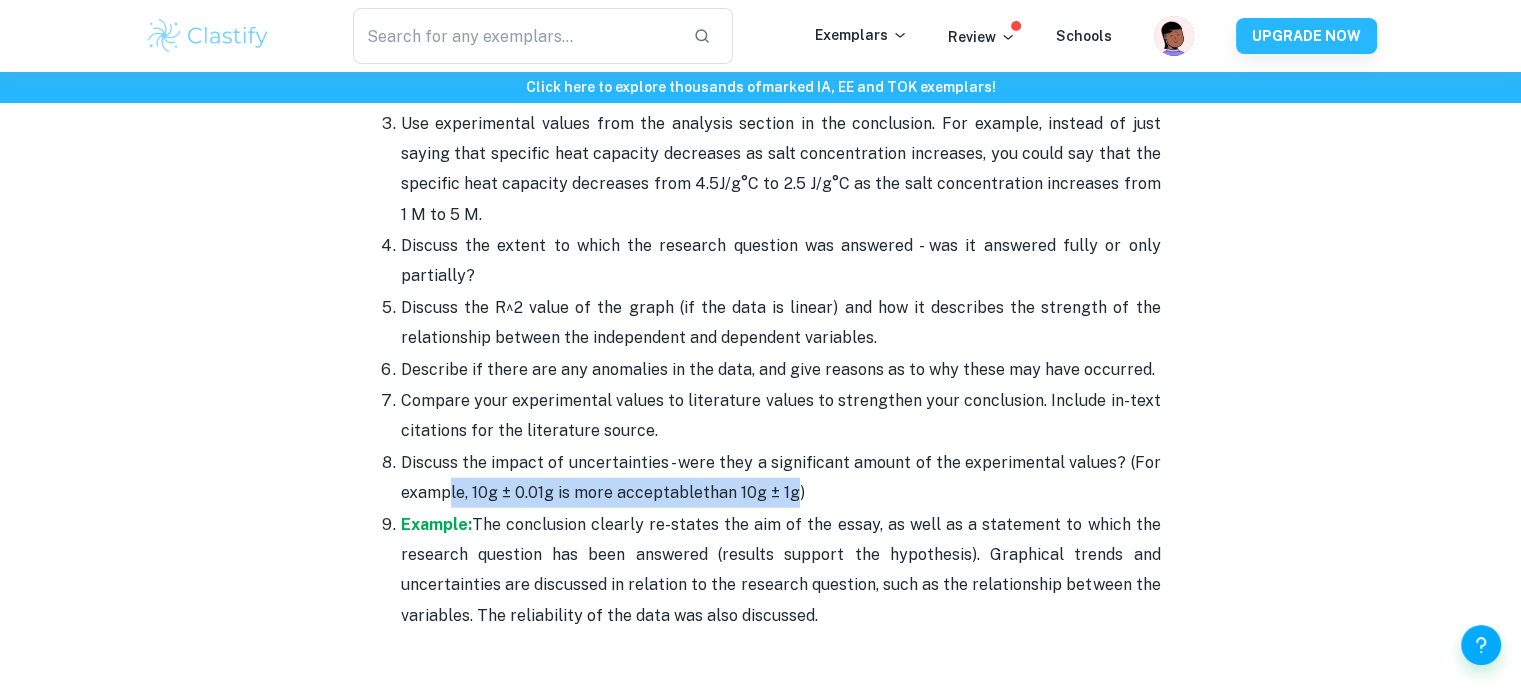 drag, startPoint x: 447, startPoint y: 433, endPoint x: 794, endPoint y: 427, distance: 347.05188 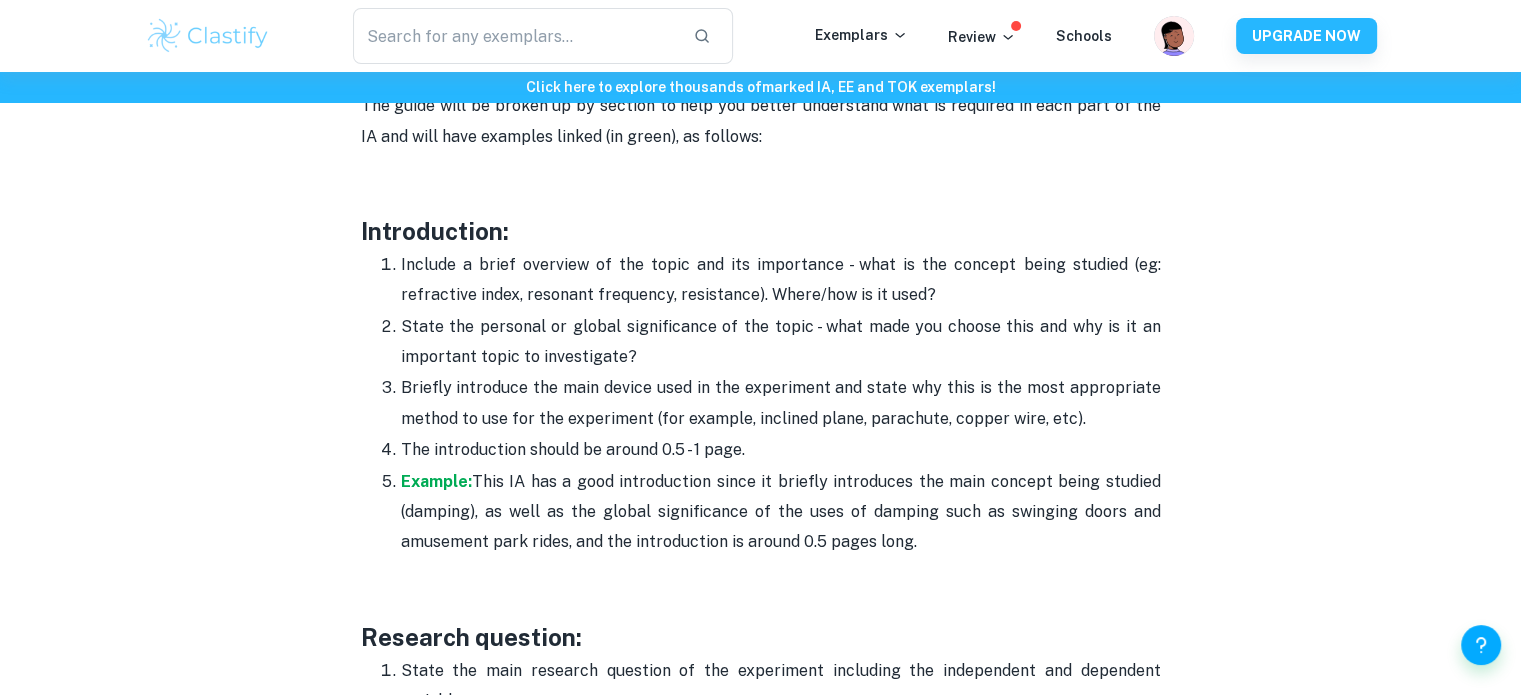 scroll, scrollTop: 1246, scrollLeft: 0, axis: vertical 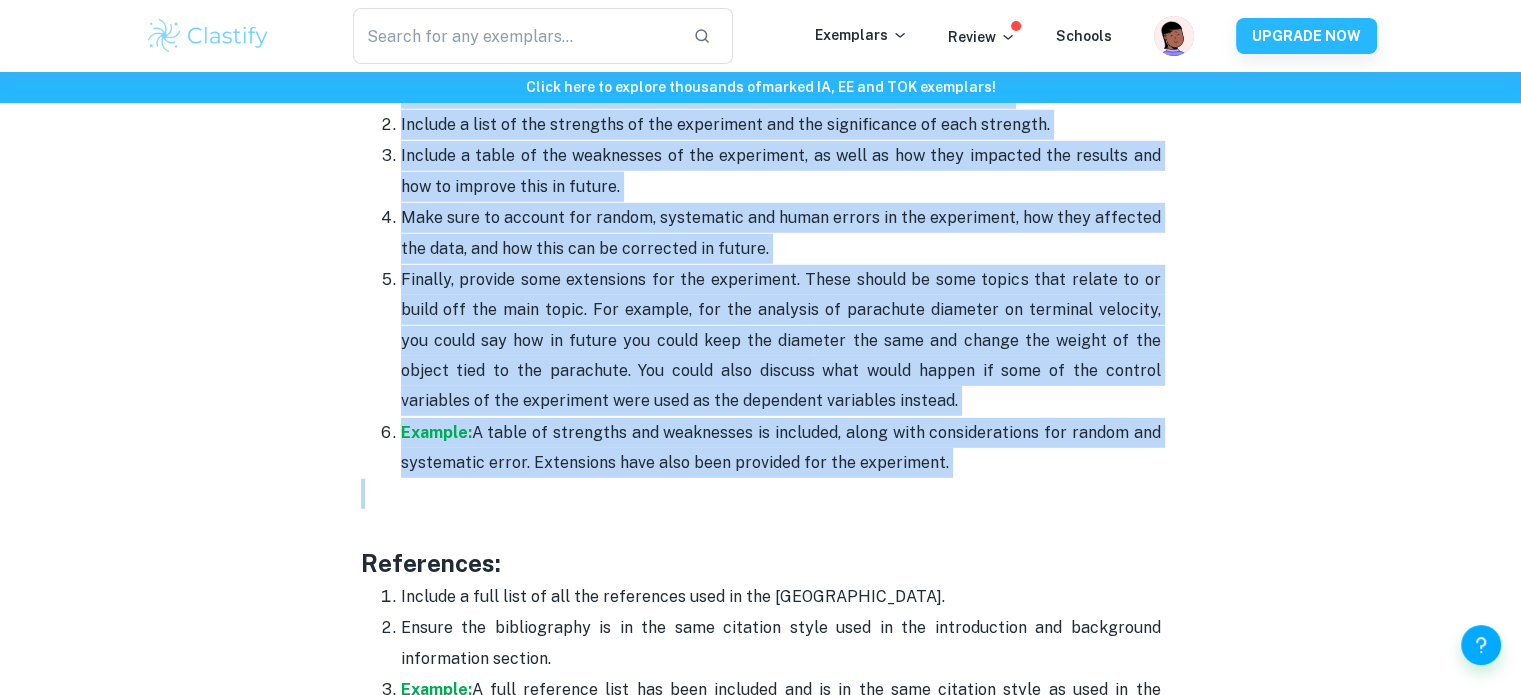 drag, startPoint x: 350, startPoint y: 228, endPoint x: 468, endPoint y: 423, distance: 227.92323 